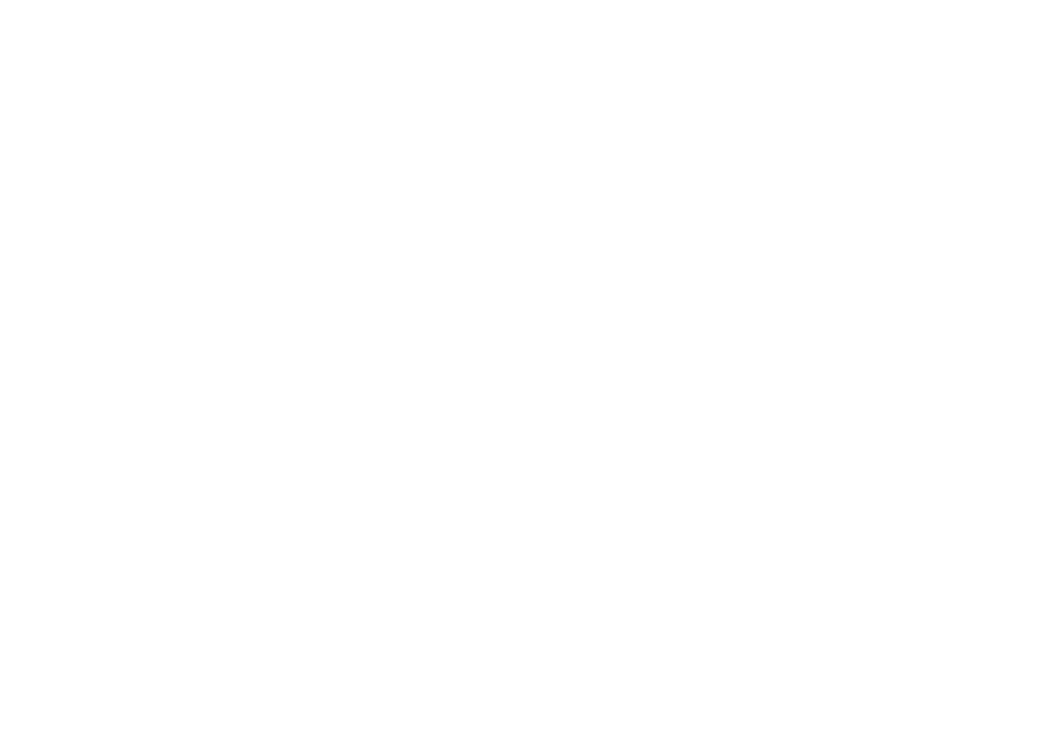 scroll, scrollTop: 0, scrollLeft: 0, axis: both 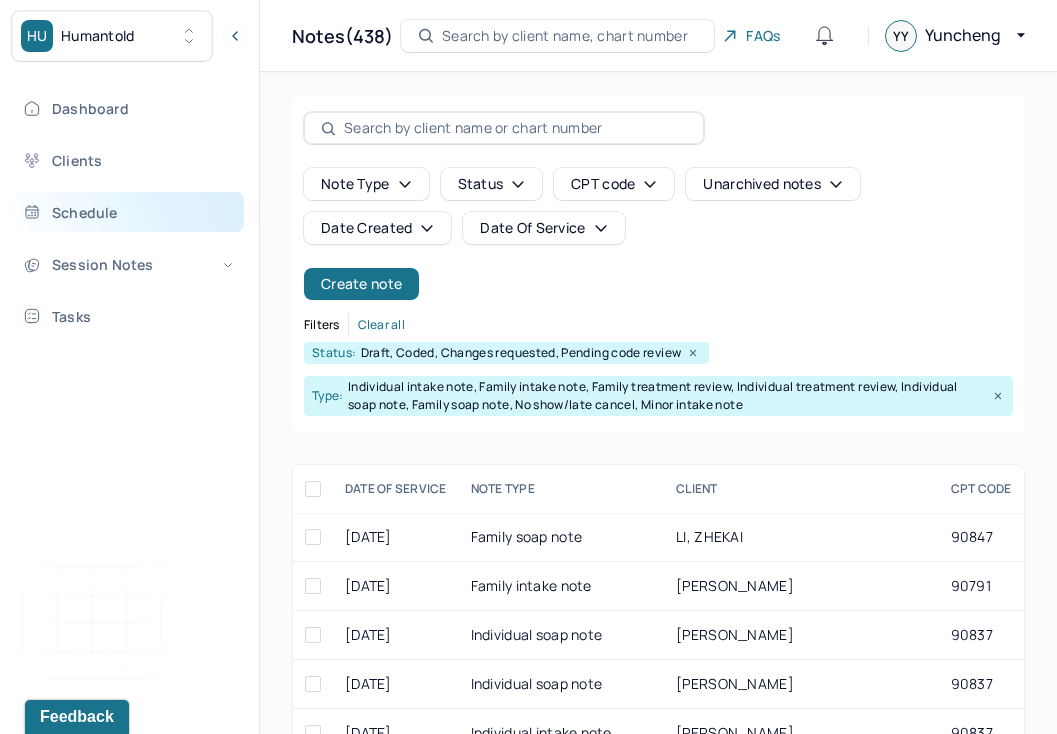 click on "Schedule" at bounding box center [128, 212] 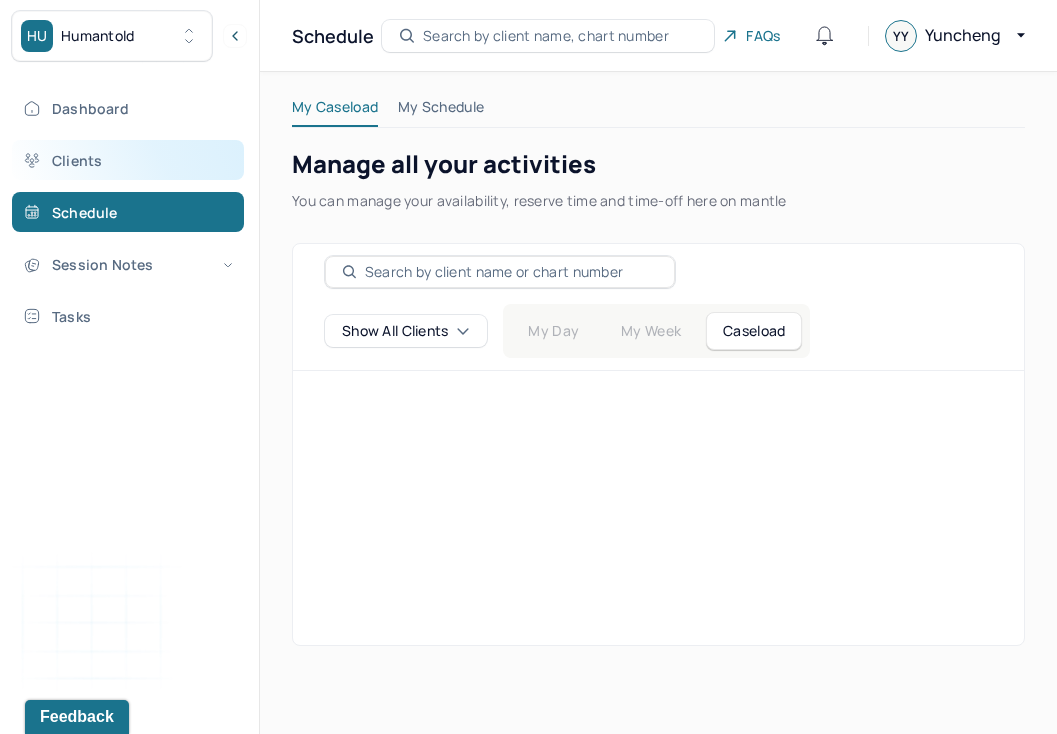 click on "Clients" at bounding box center (128, 160) 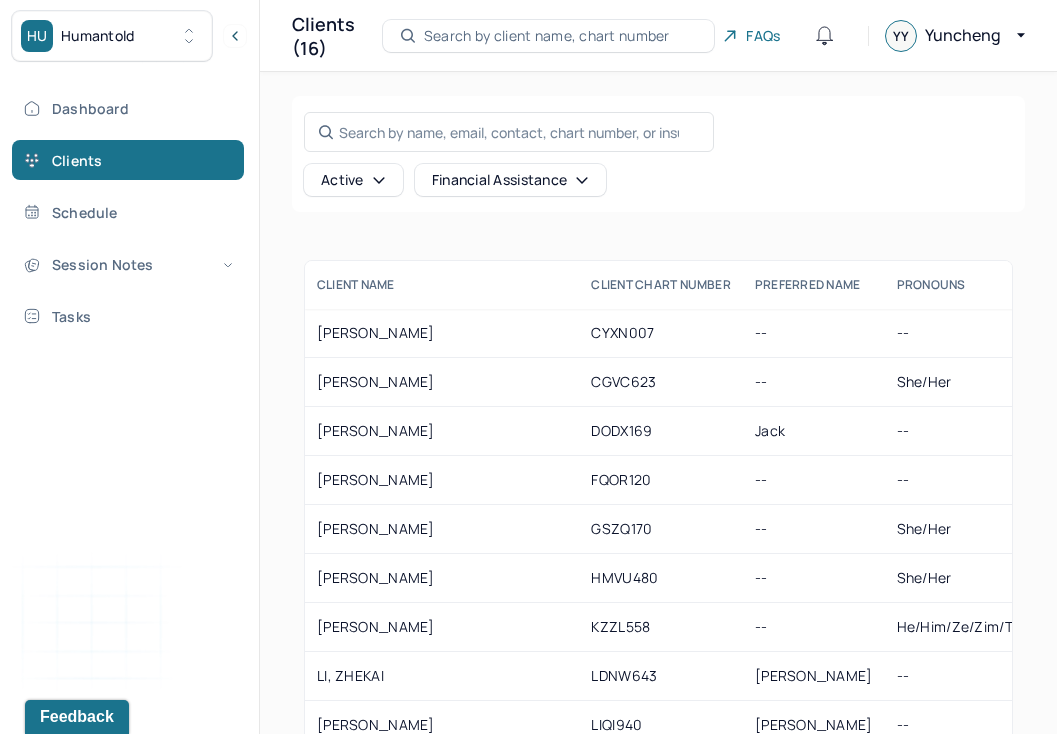 click on "Dashboard Clients Schedule Session Notes Tasks" at bounding box center [129, 212] 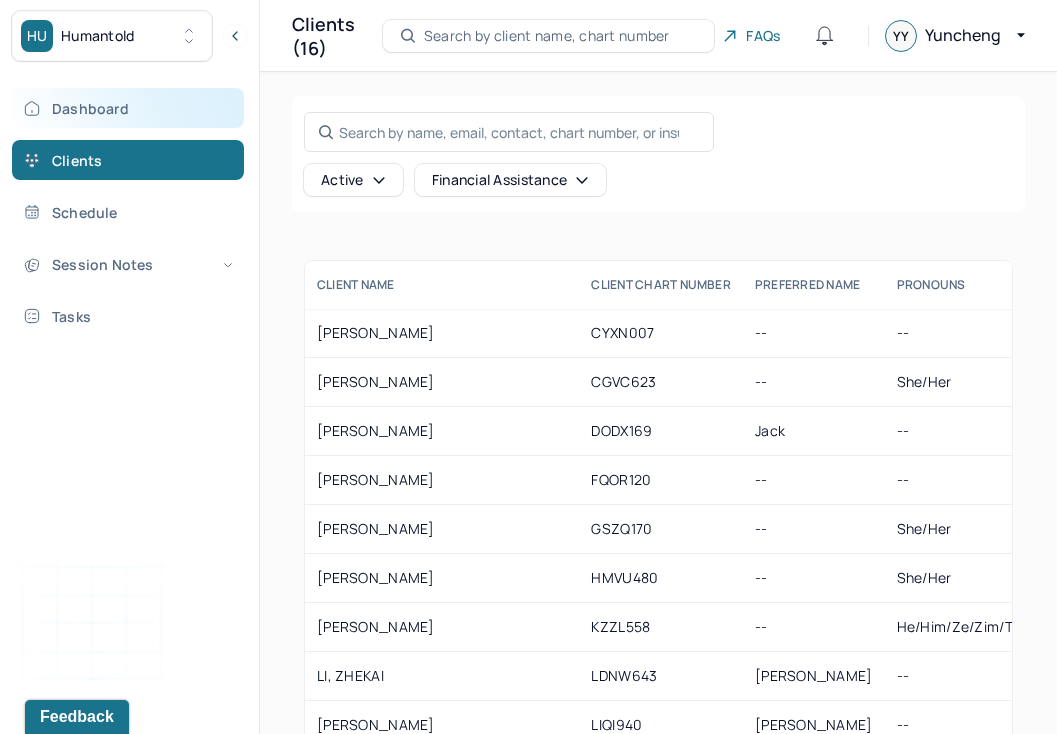 click on "Dashboard" at bounding box center (128, 108) 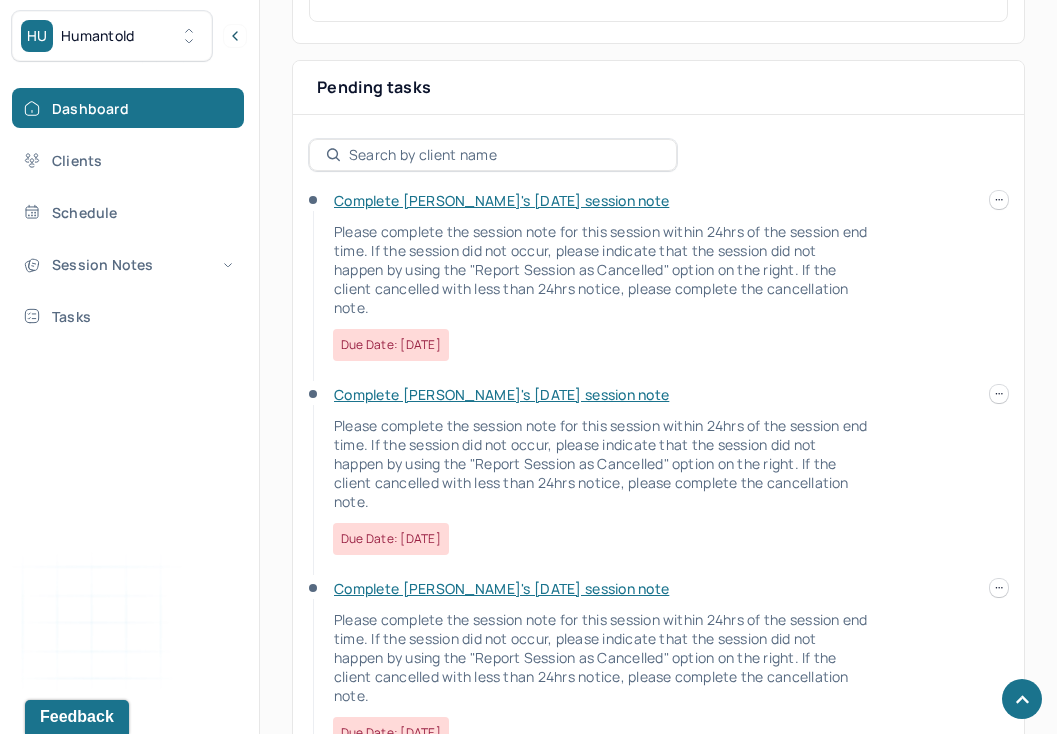 scroll, scrollTop: 694, scrollLeft: 0, axis: vertical 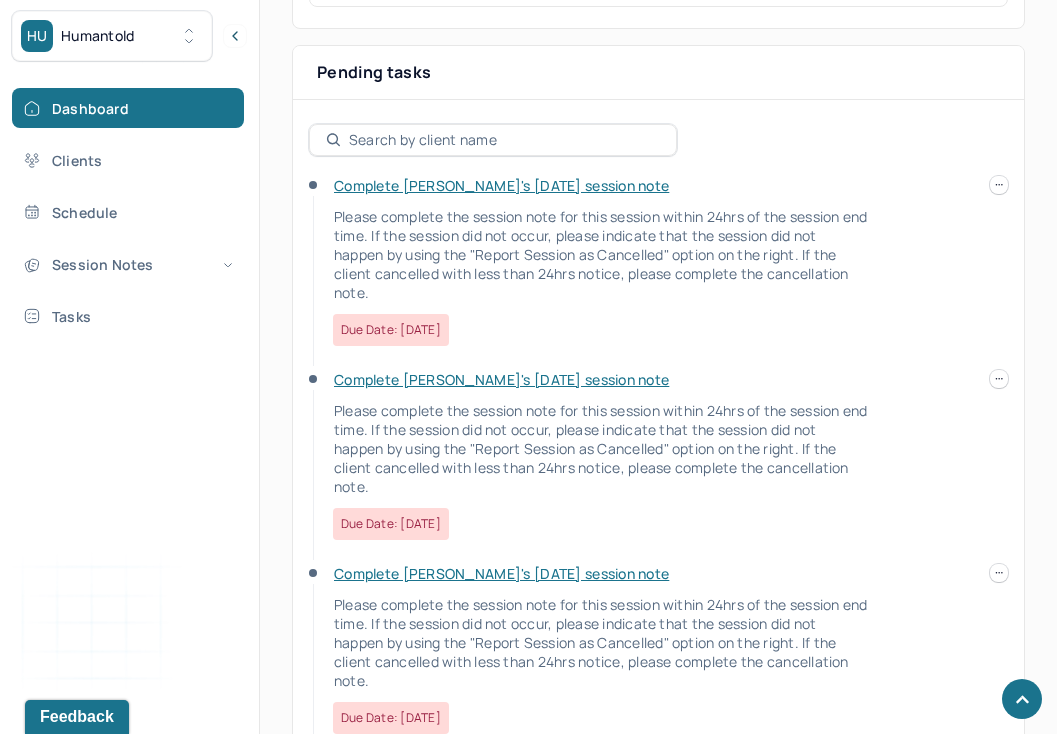 click at bounding box center [999, 185] 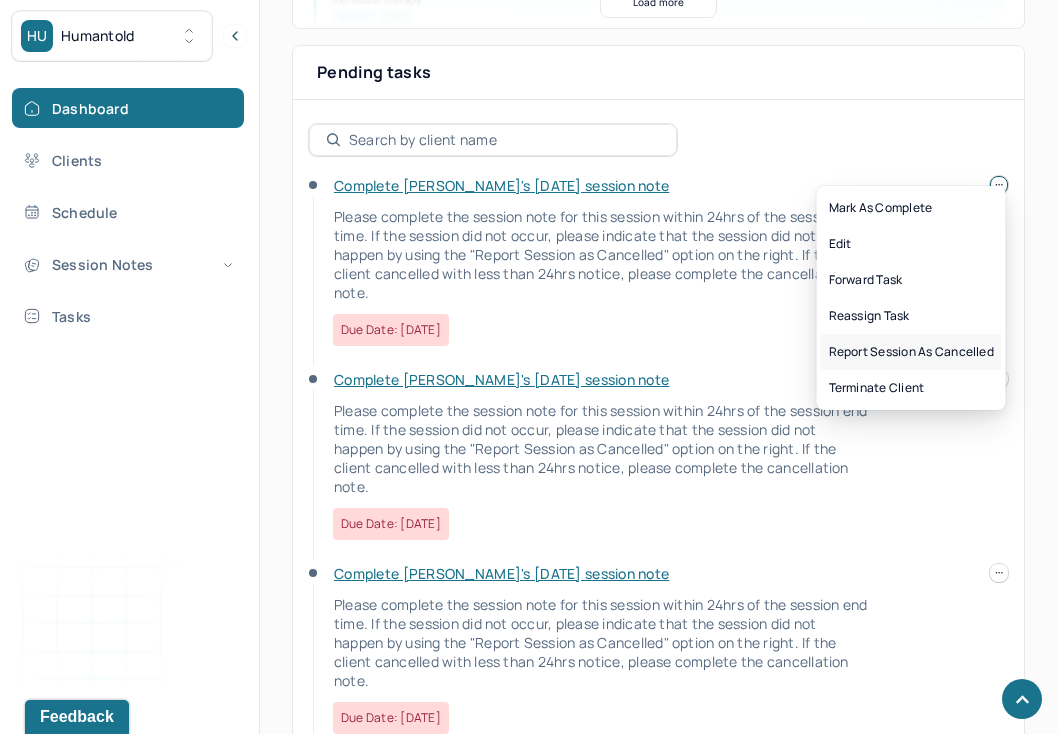 click on "Report session as cancelled" at bounding box center (911, 352) 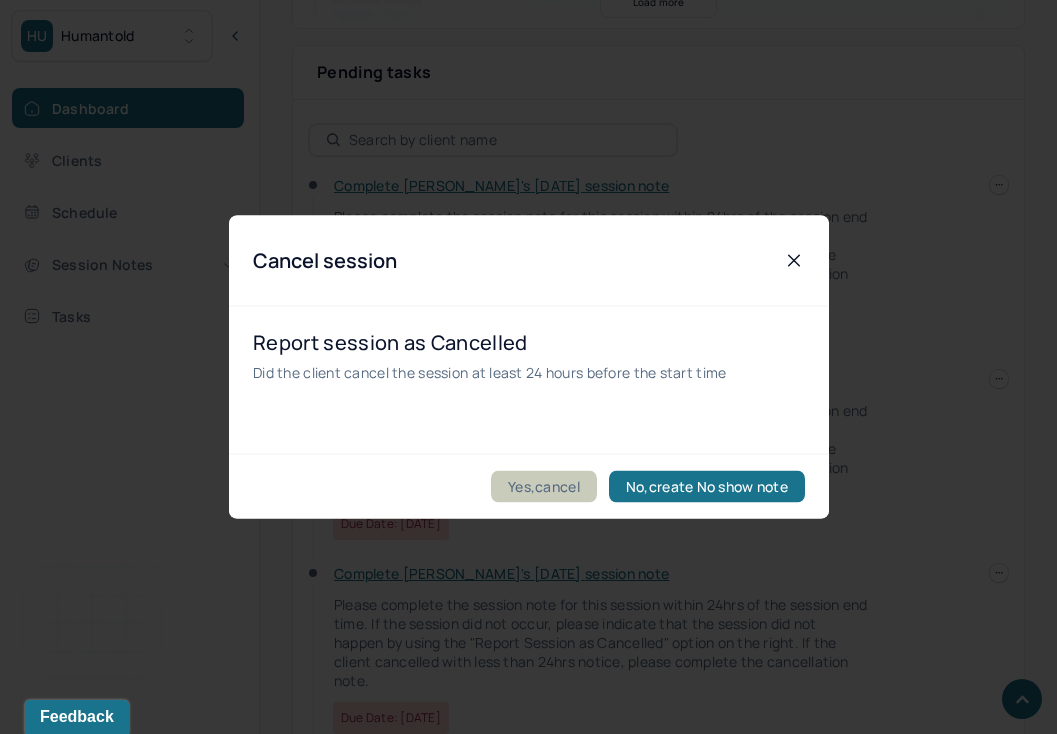 click on "Yes,cancel" at bounding box center [544, 487] 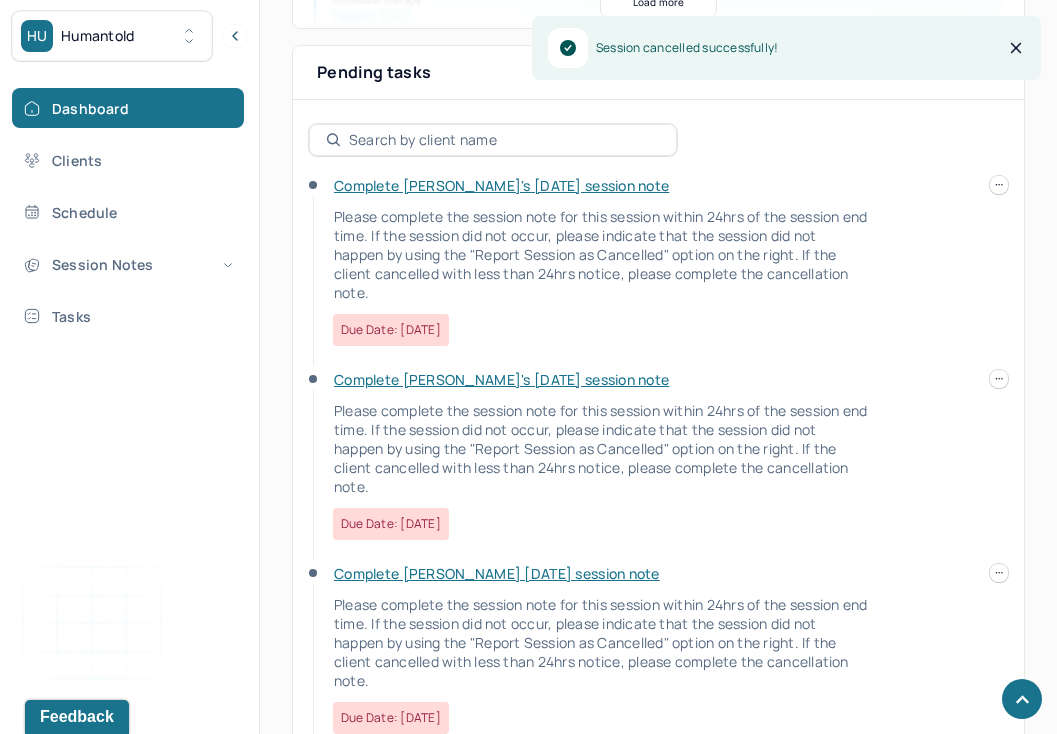 click at bounding box center [999, 185] 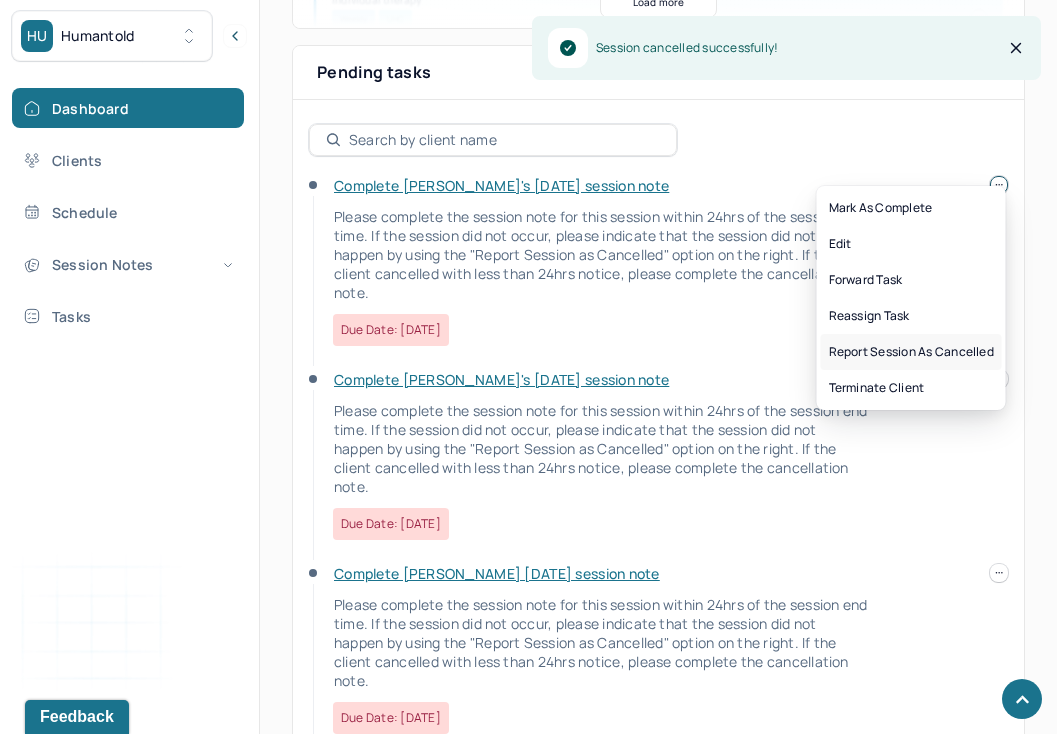 click on "Report session as cancelled" at bounding box center [911, 352] 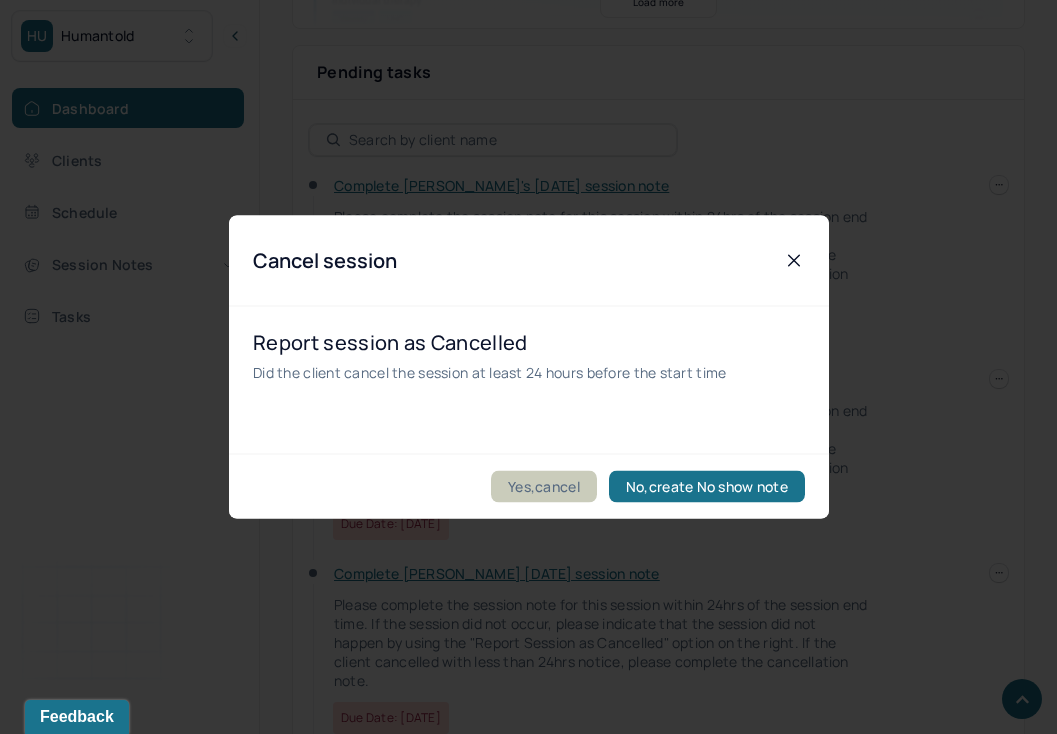 click on "Yes,cancel" at bounding box center (544, 487) 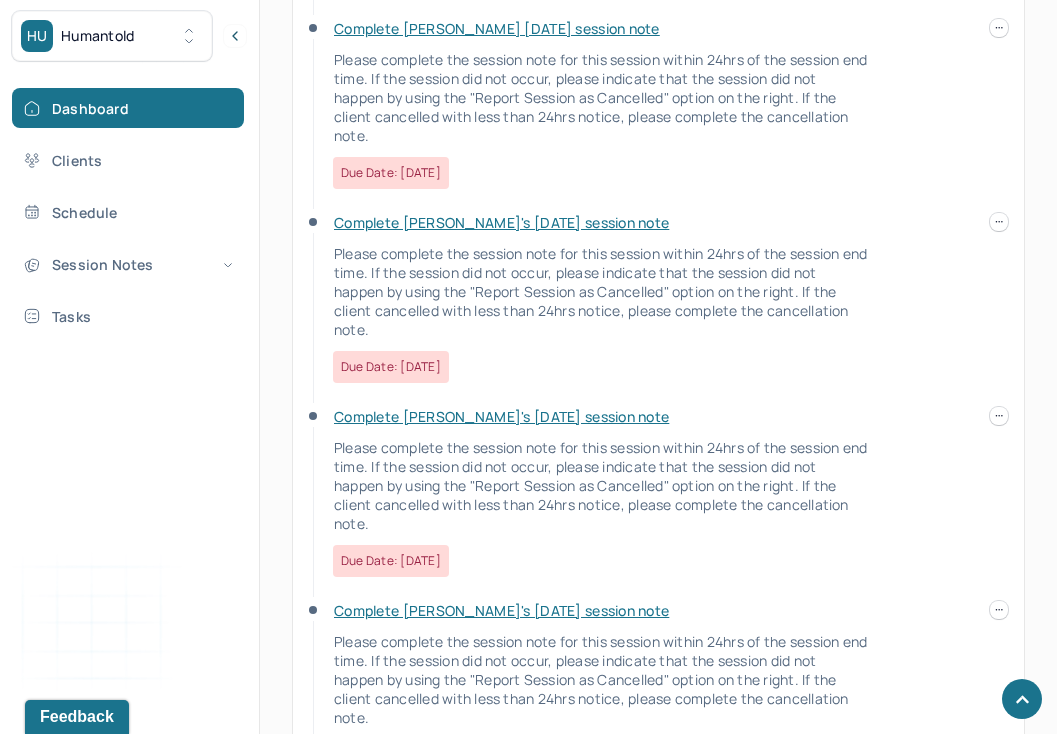 scroll, scrollTop: 1048, scrollLeft: 0, axis: vertical 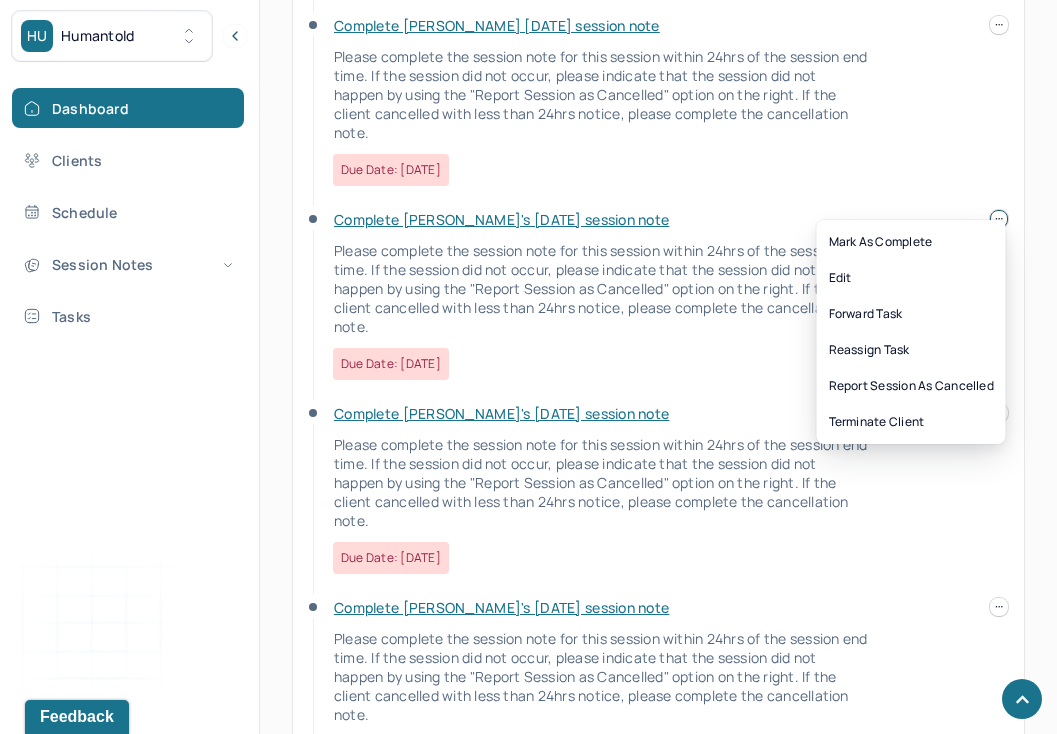 click on "HU Humantold       Dashboard Clients Schedule Session Notes Tasks [PERSON_NAME] provider   Logout   Search by client name, chart number     FAQs     [PERSON_NAME] Let’s get you started 🚀 You can manage your caseload and availability here   this week   SESSIONS SCHEDULED 16 COMPLETED NOTES 9 LATE NOTES 0 My Schedule View caseload 1:00pm - 2:00pm   [PERSON_NAME]   Next - -- [MEDICAL_DATA] Weekly Self Pay 10:00am - 11:00am   TURE, [PERSON_NAME]   Next - -- Individual therapy Weekly UHC     4:00pm - 5:00pm   [PERSON_NAME]   Next - -- Individual therapy Weekly CIG 4:00pm - 5:00pm   [PERSON_NAME]   Next - -- Individual therapy Weekly Self Pay     2:00pm - 3:00pm   [PERSON_NAME]   Next - -- Individual therapy Weekly WELL     1:00pm - 2:00pm   [PERSON_NAME]   Next - -- Individual therapy Weekly Self Pay     7:00pm - 8:00pm   HAN, WENXI   Next - -- Teletherapy Weekly AET     6:00pm - 7:00pm   [PERSON_NAME], MULANGMA   Next - -- Individual therapy Monthly AET     6:00pm - 7:00pm   HAN, WENXI   Next - --" at bounding box center [528, -106] 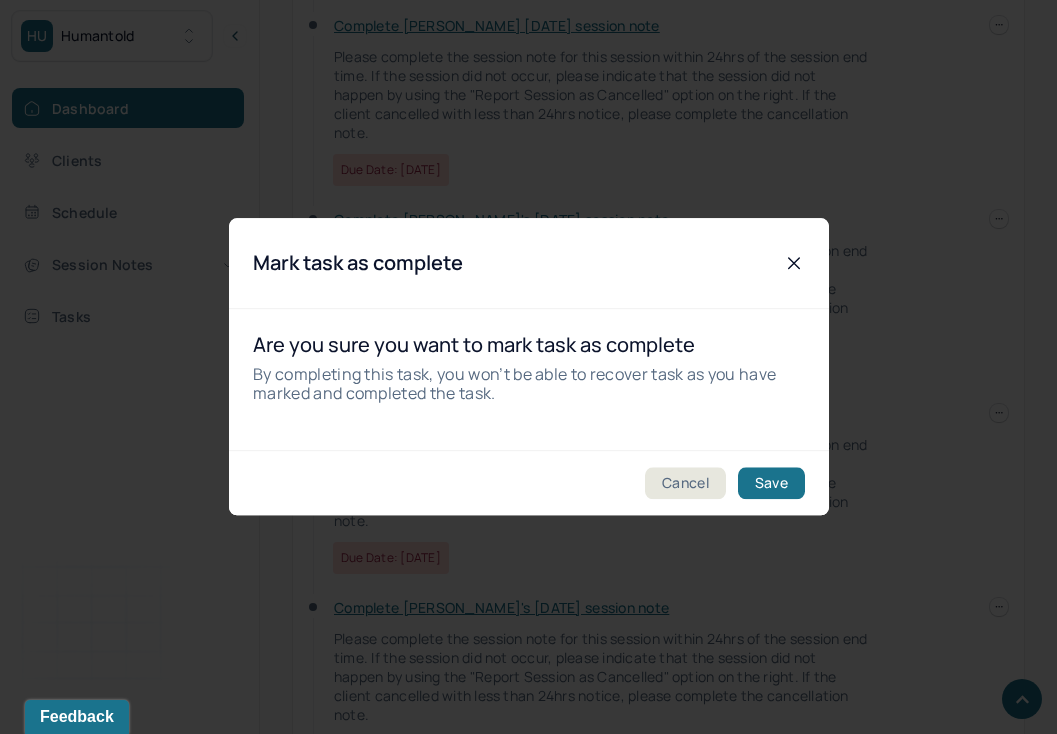 click 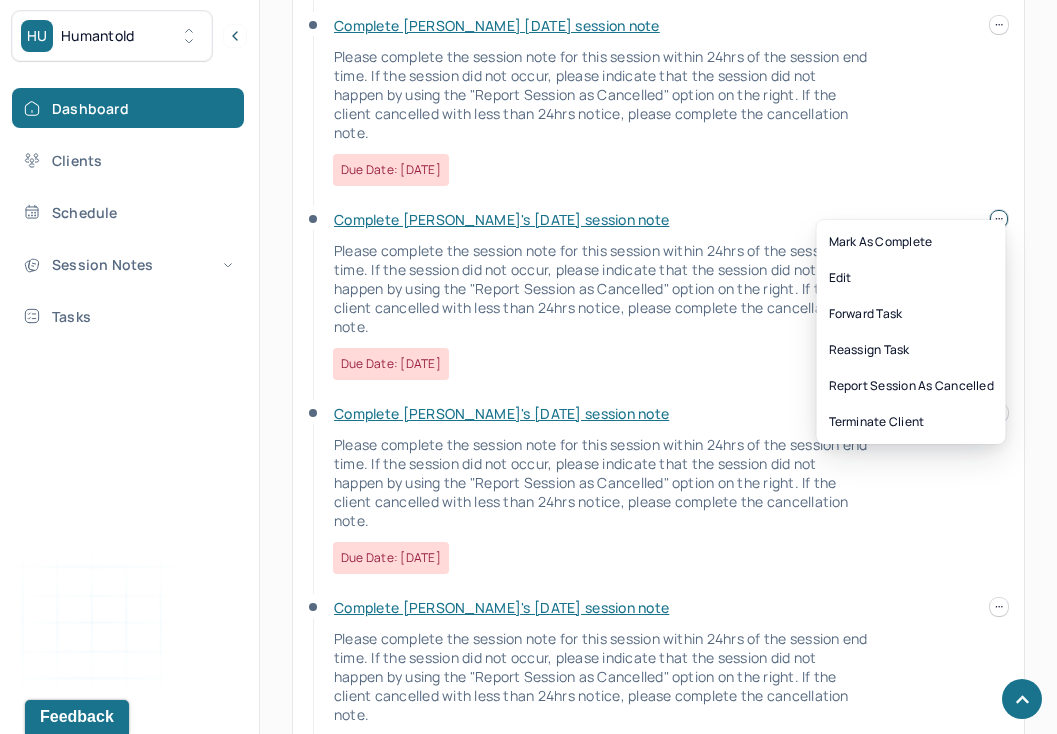 click at bounding box center [999, 219] 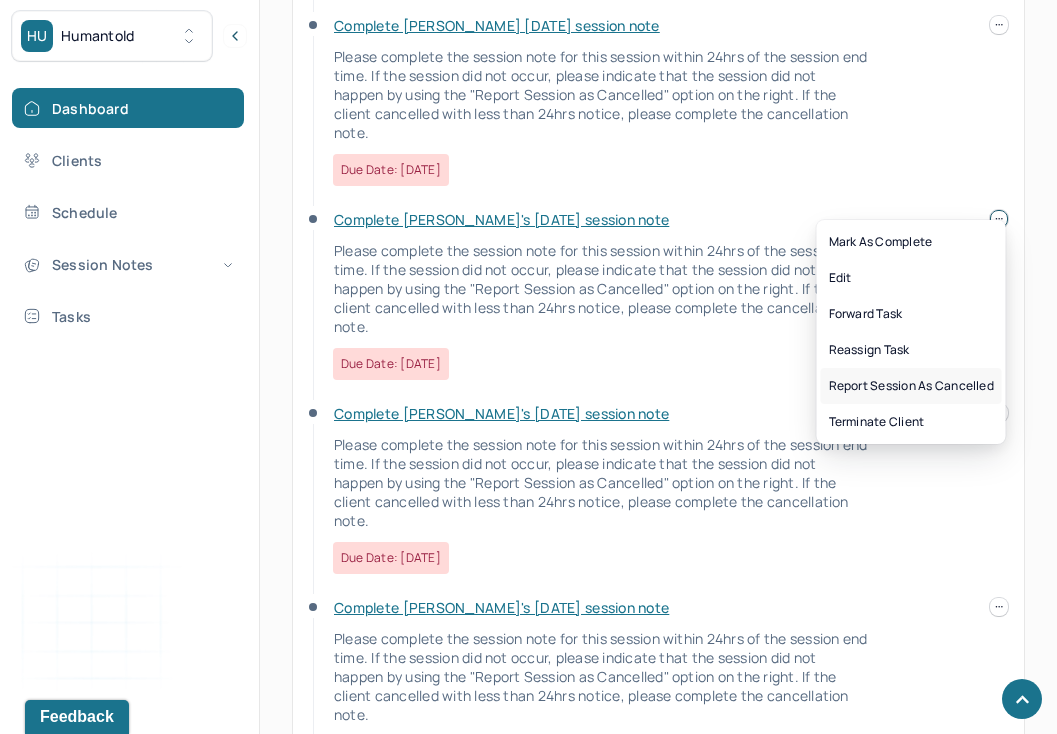 click on "Report session as cancelled" at bounding box center [911, 386] 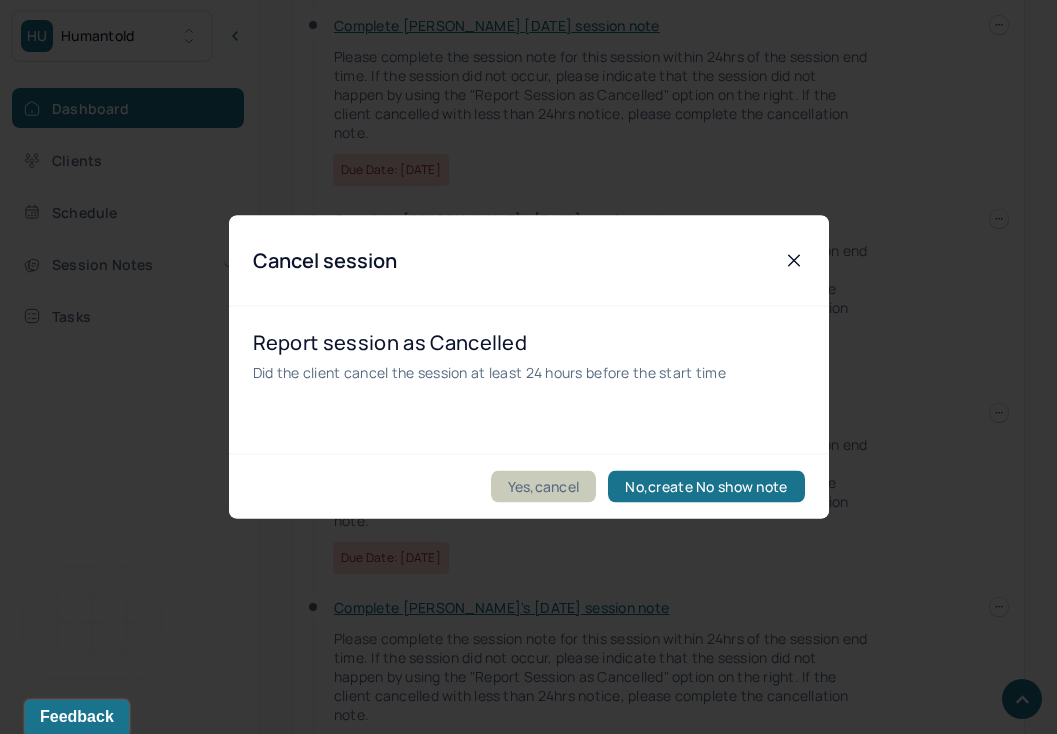 click on "Yes,cancel" at bounding box center (544, 487) 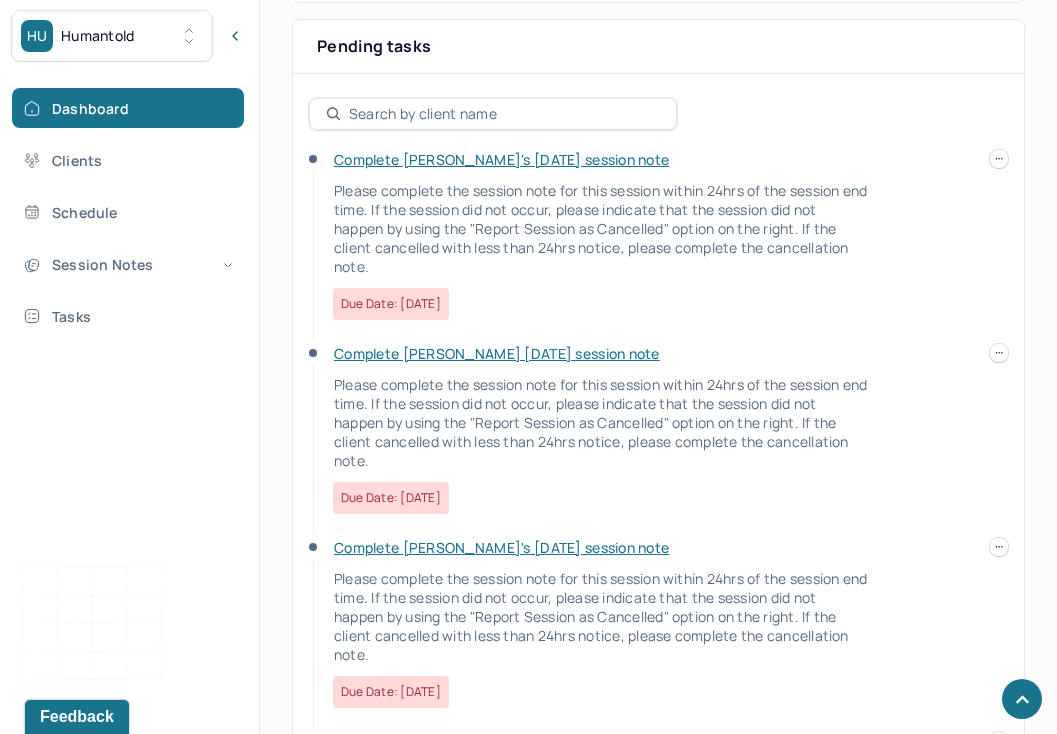 scroll, scrollTop: 956, scrollLeft: 0, axis: vertical 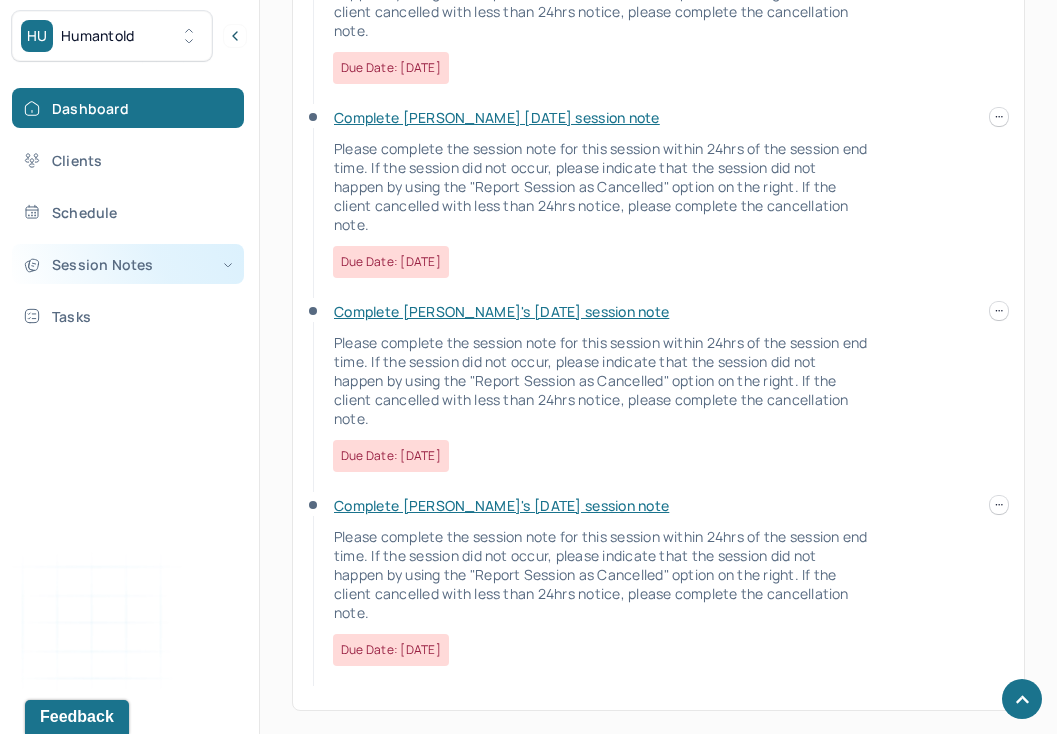 click on "Session Notes" at bounding box center [128, 264] 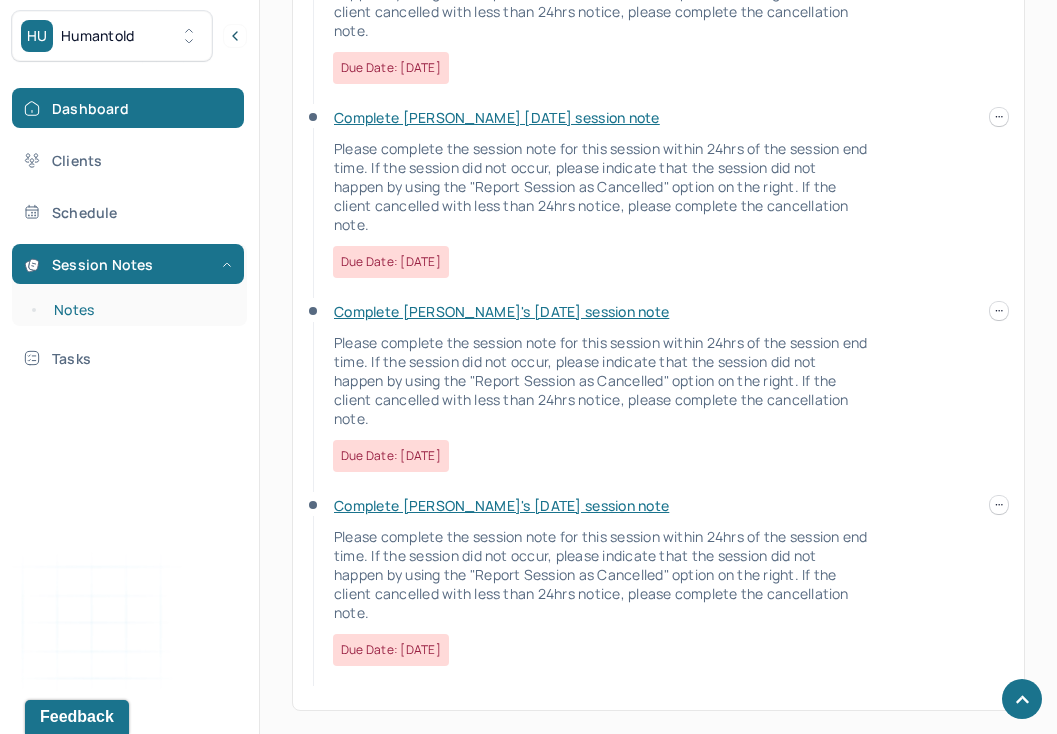 click on "Notes" at bounding box center [139, 310] 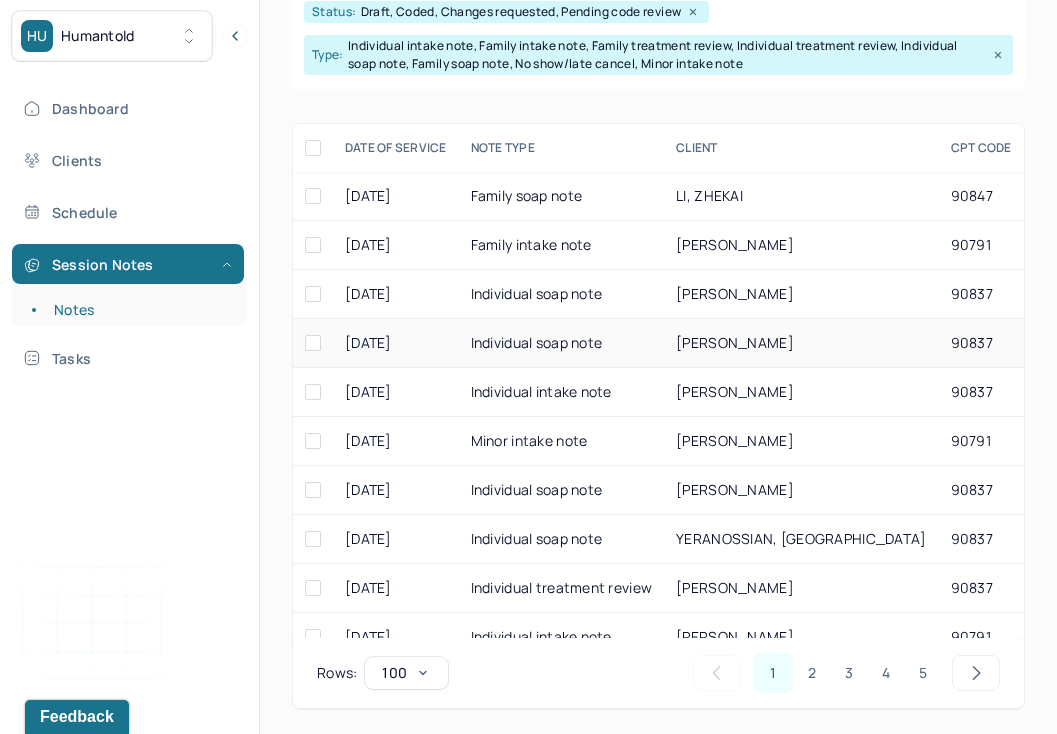 scroll, scrollTop: 342, scrollLeft: 0, axis: vertical 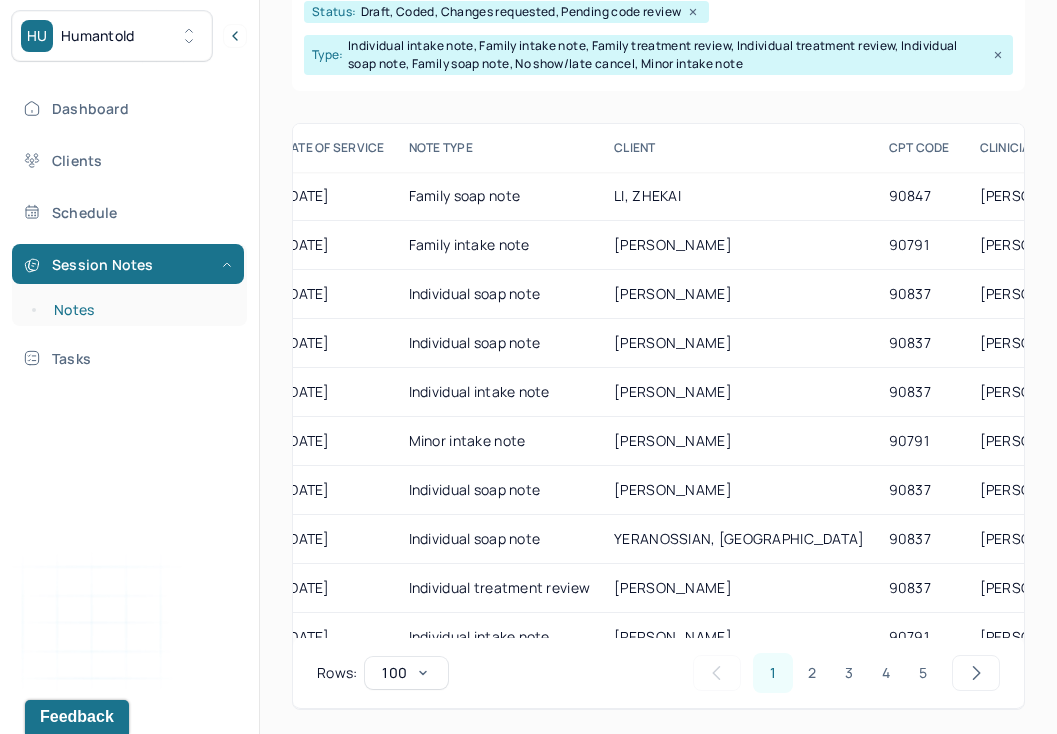 click on "Notes" at bounding box center [139, 310] 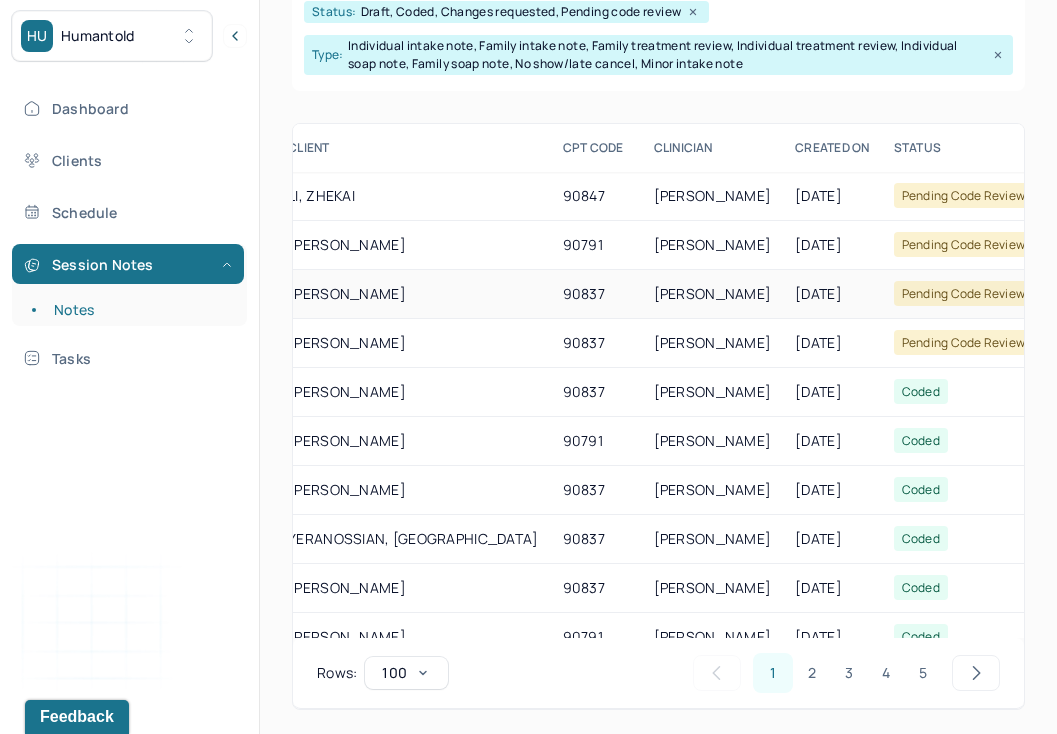 scroll, scrollTop: 0, scrollLeft: 544, axis: horizontal 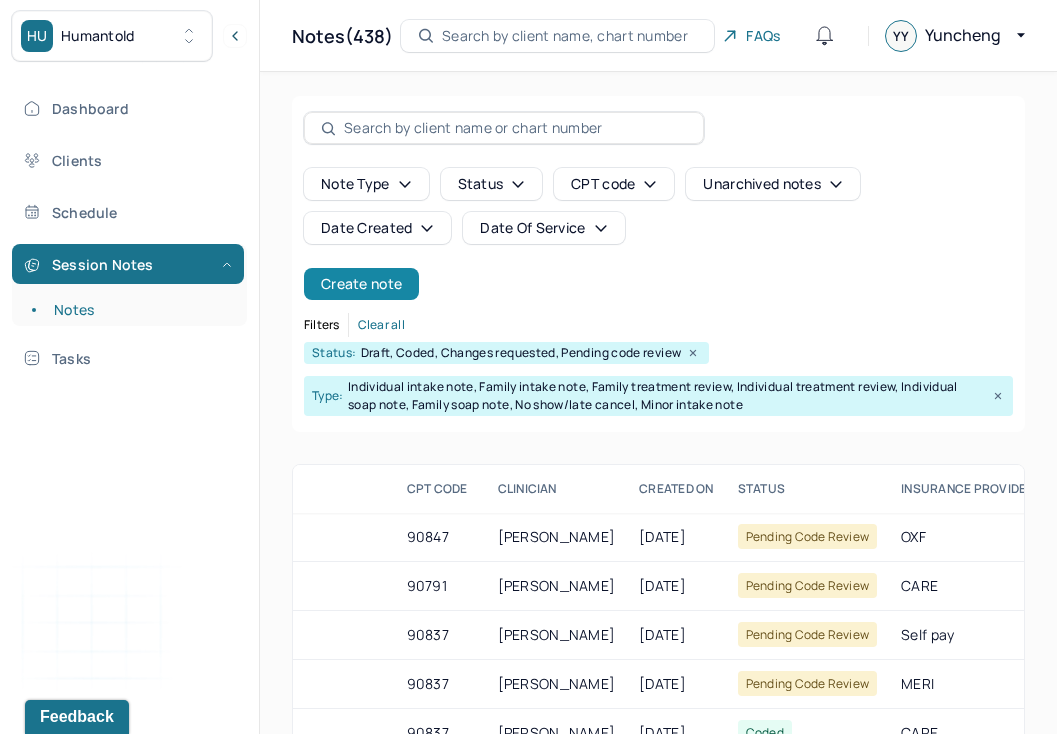 click on "Create note" at bounding box center (361, 284) 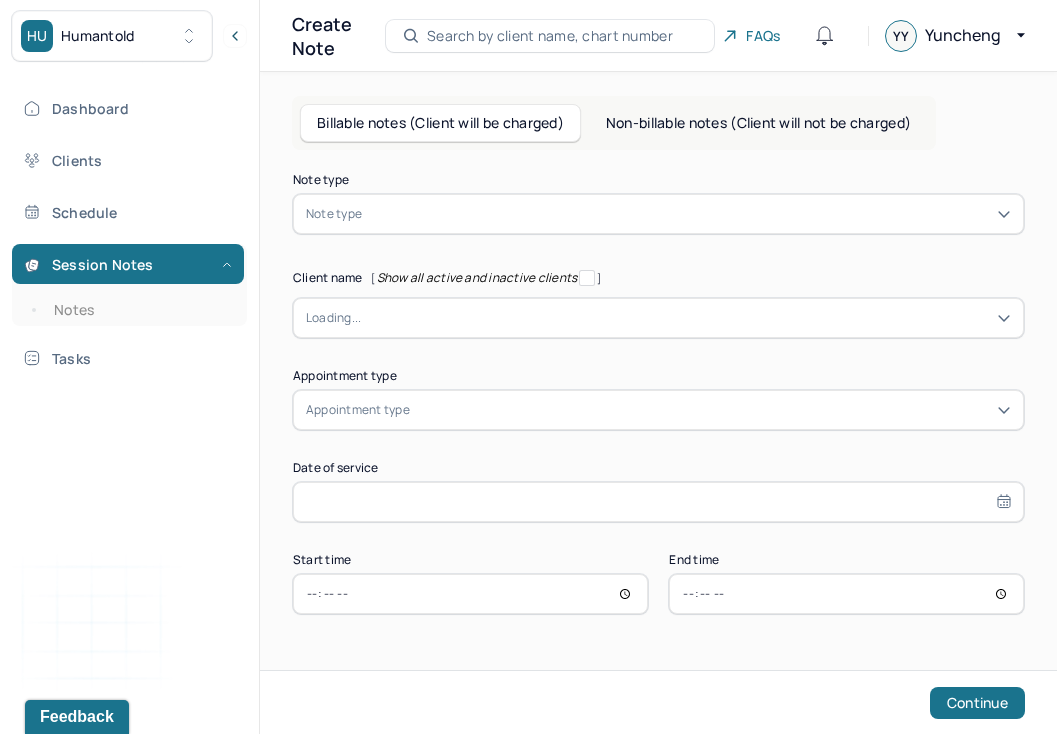 click on "Note type" at bounding box center (334, 214) 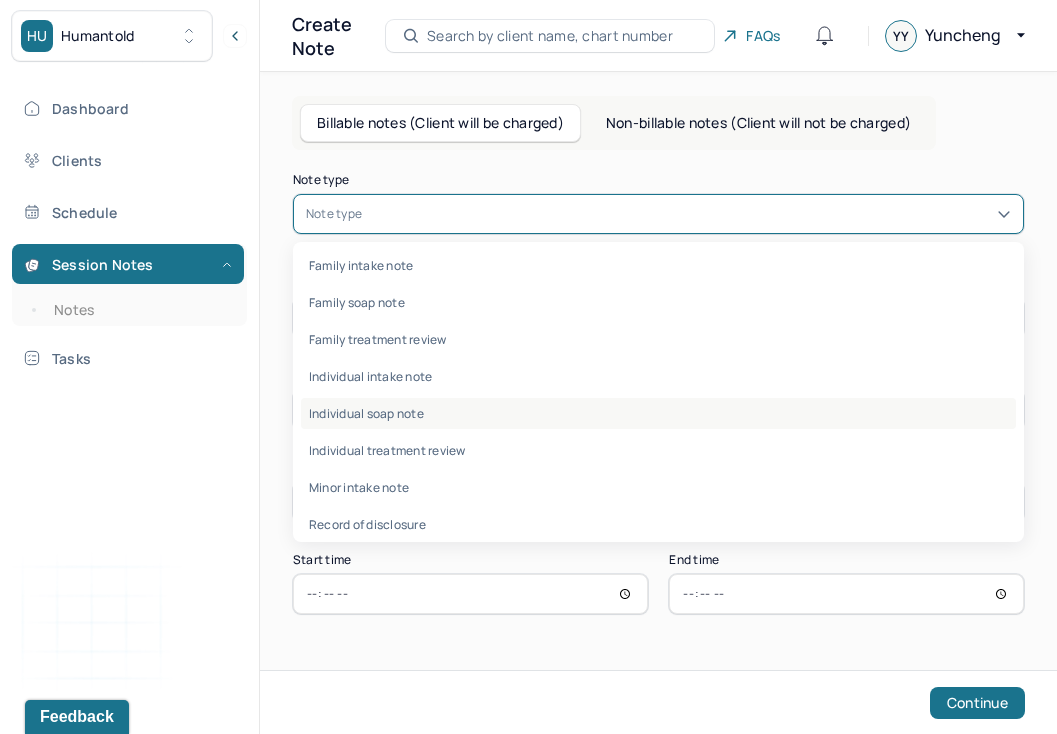 scroll, scrollTop: 55, scrollLeft: 0, axis: vertical 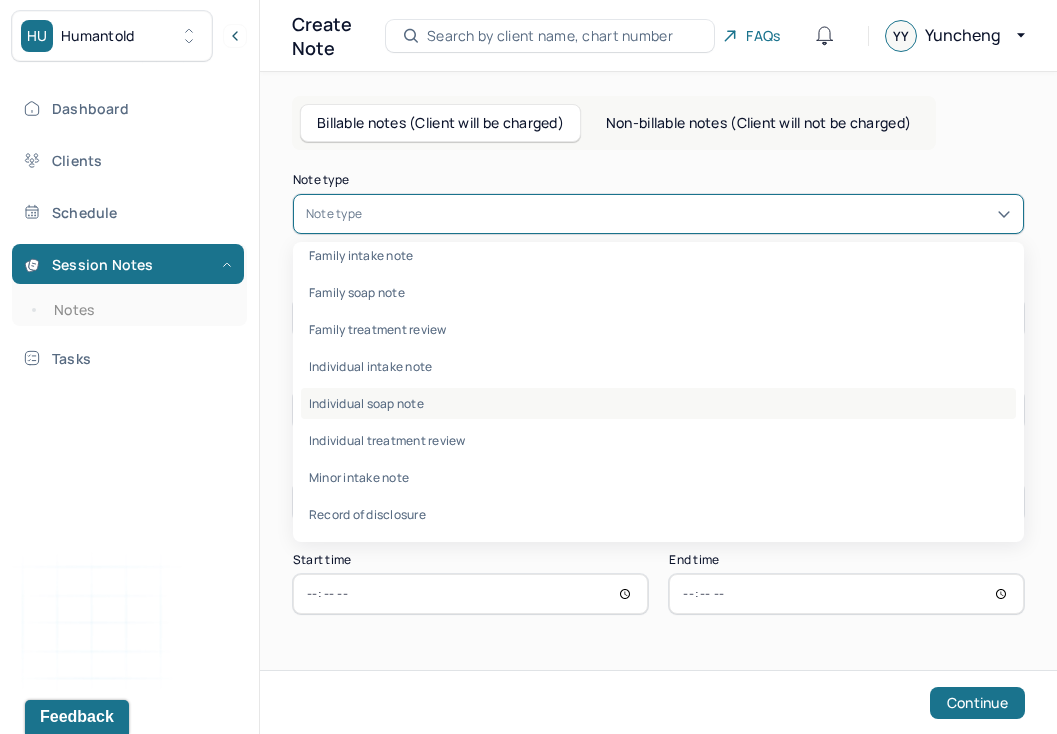 click on "Individual soap note" at bounding box center (658, 403) 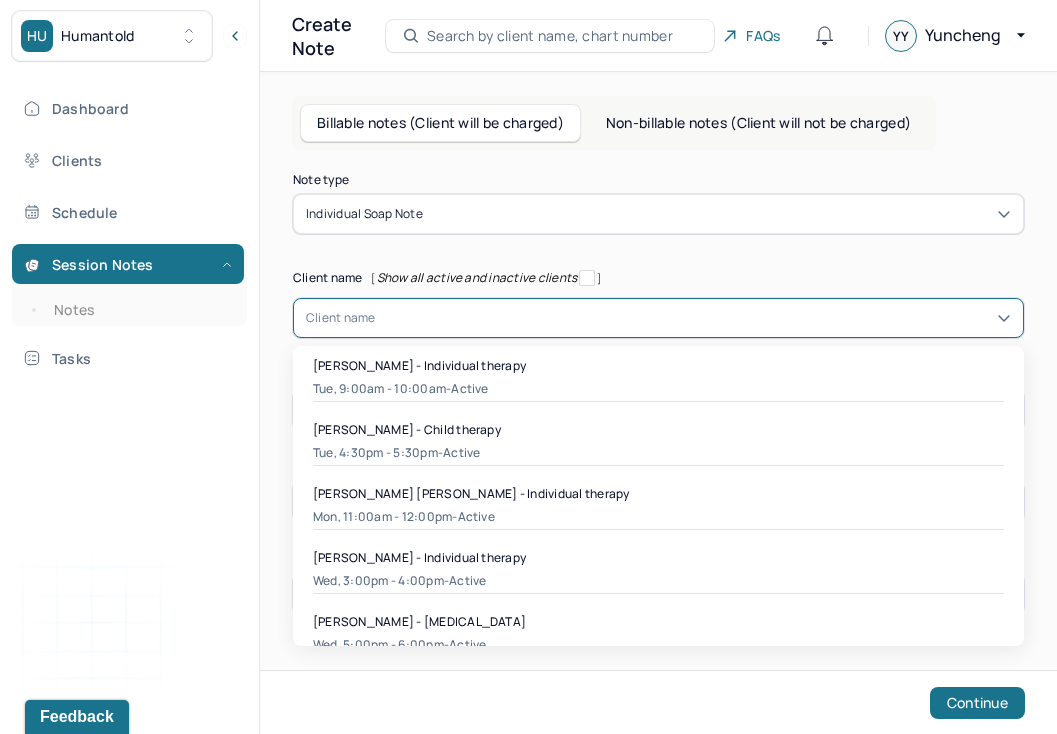 click on "Client name" at bounding box center [341, 318] 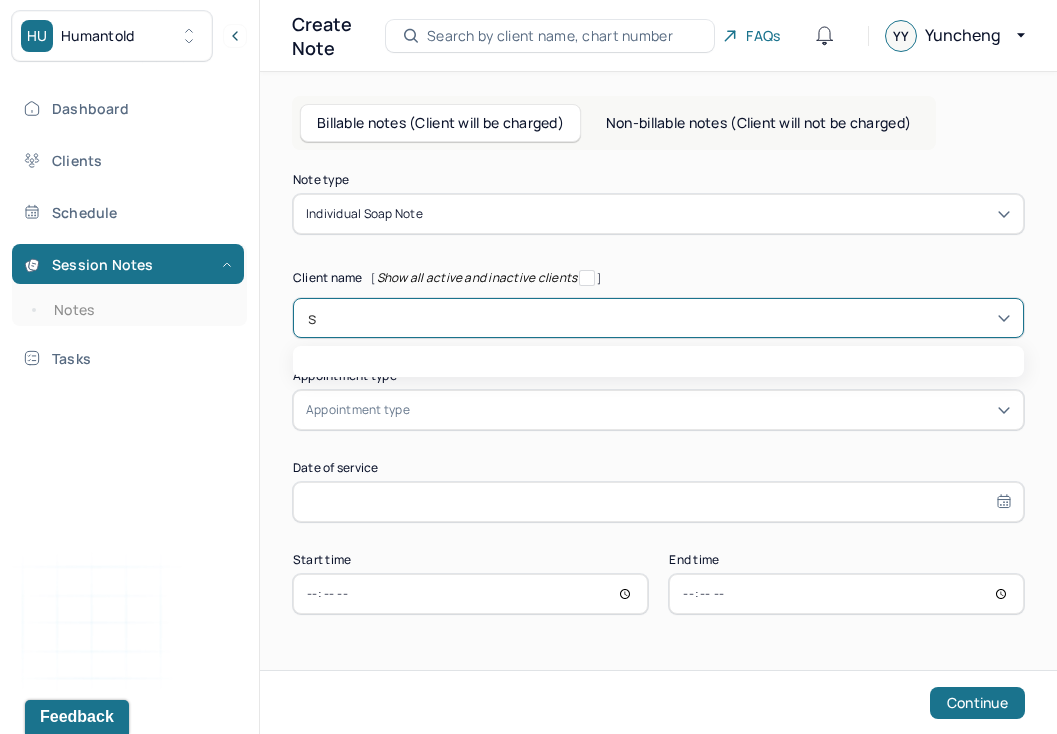 scroll, scrollTop: 0, scrollLeft: 0, axis: both 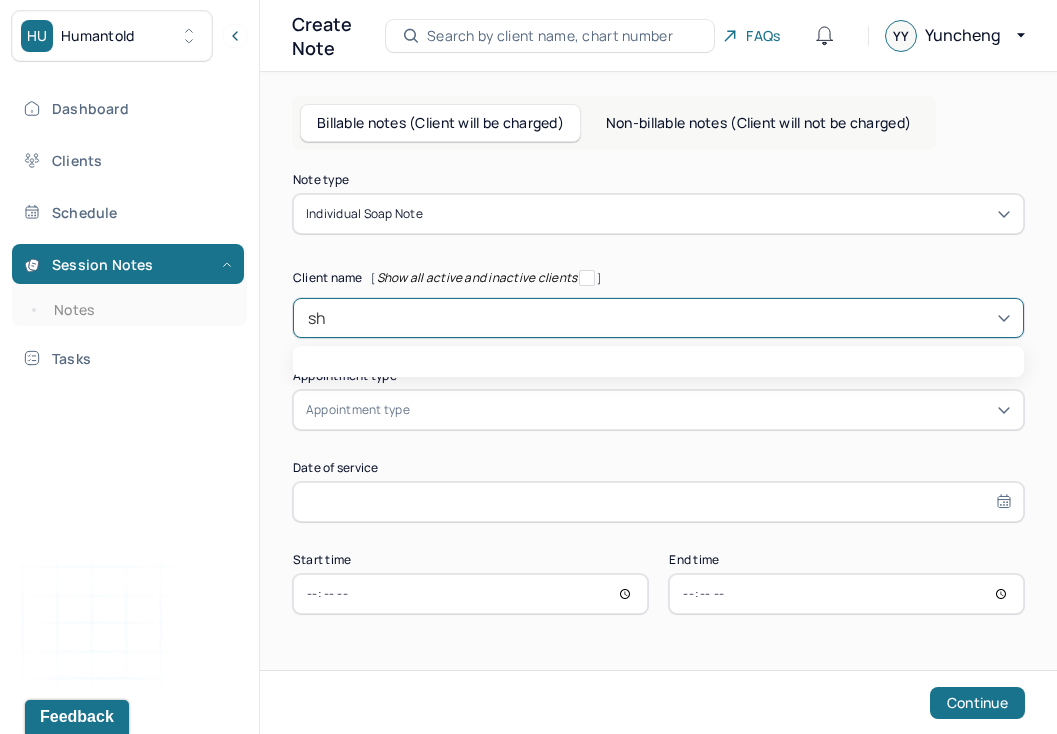type on "sha" 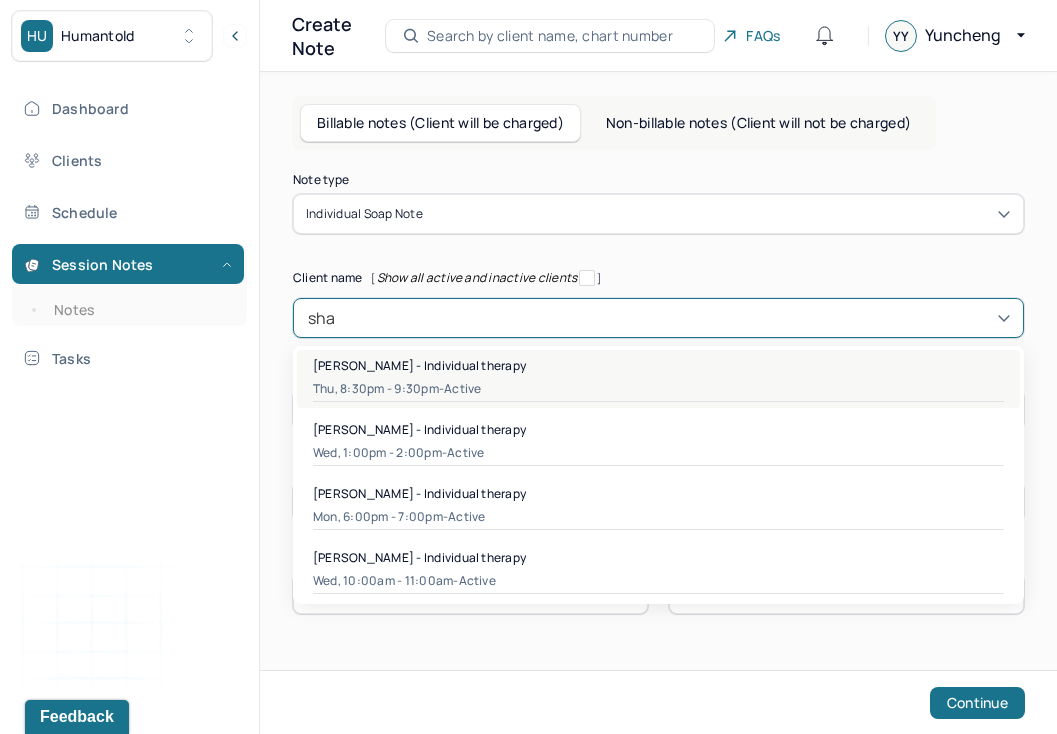 click on "Thu, 8:30pm - 9:30pm  -  active" at bounding box center (658, 389) 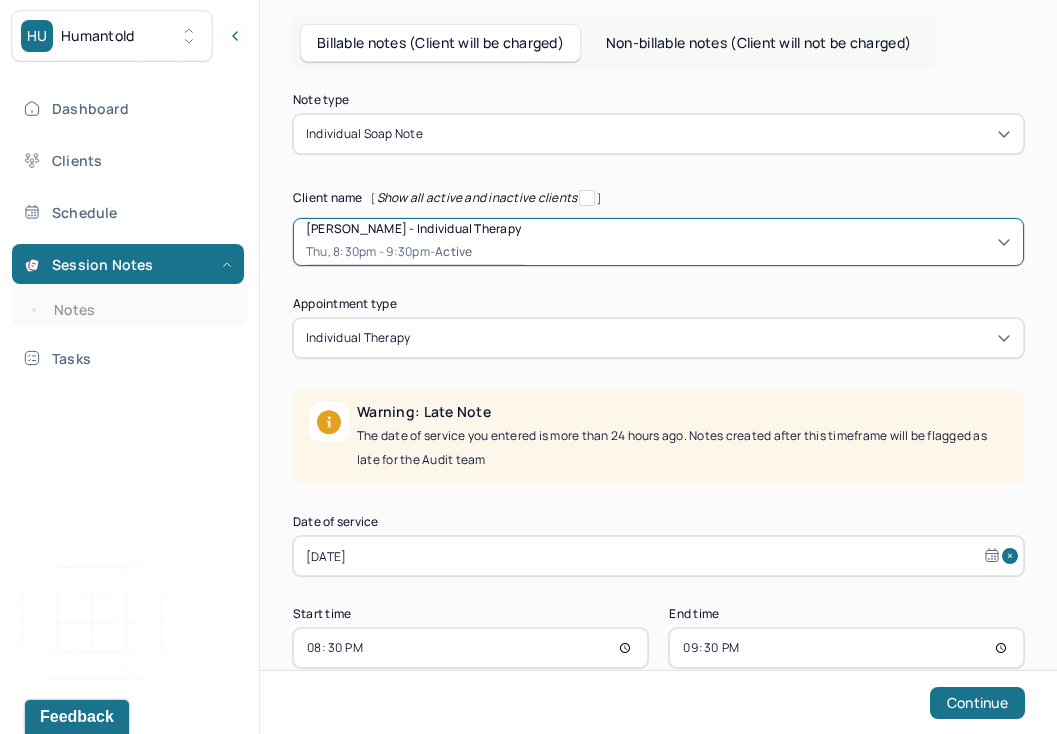 scroll, scrollTop: 119, scrollLeft: 0, axis: vertical 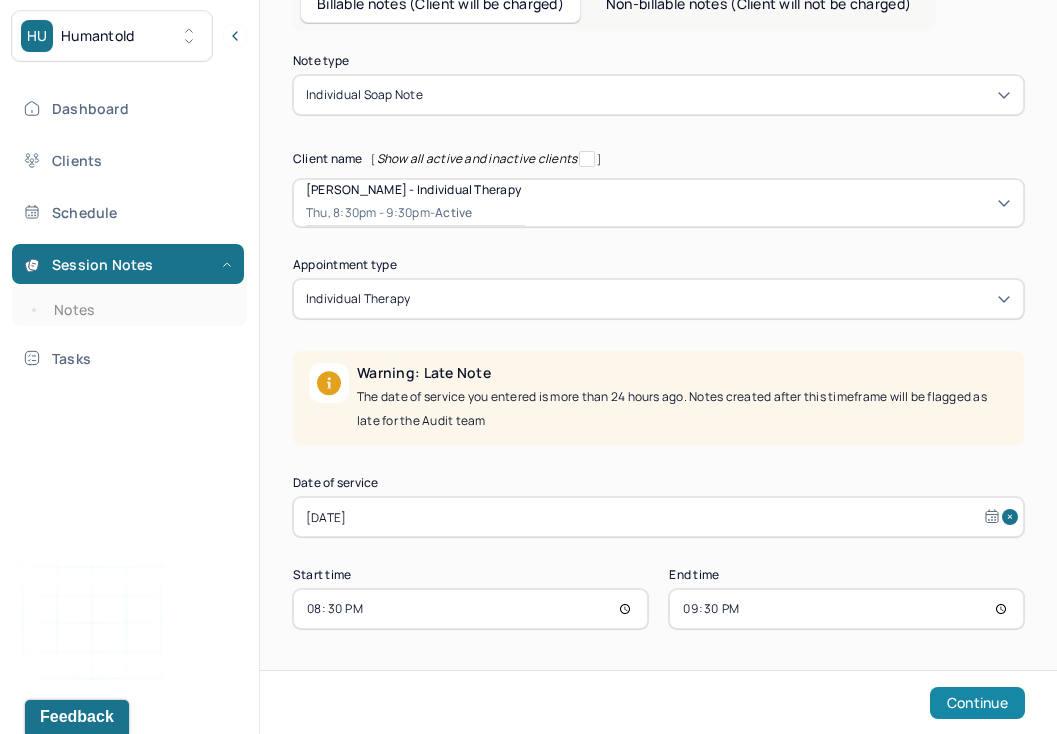 click on "Continue" at bounding box center (977, 703) 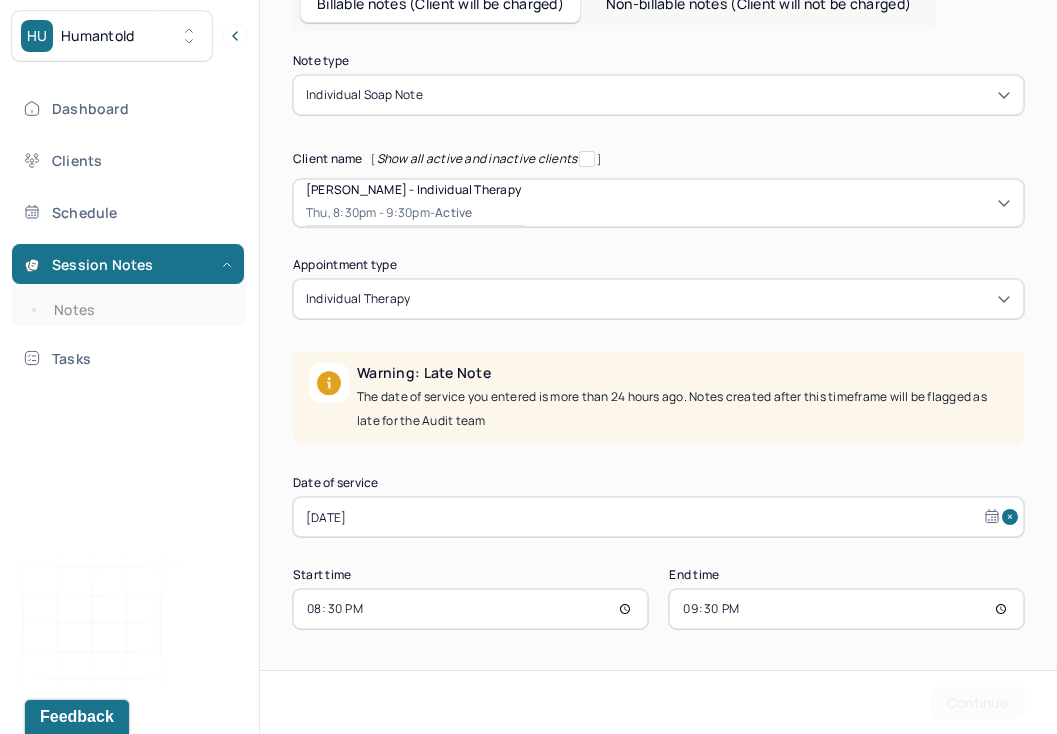 scroll, scrollTop: 0, scrollLeft: 0, axis: both 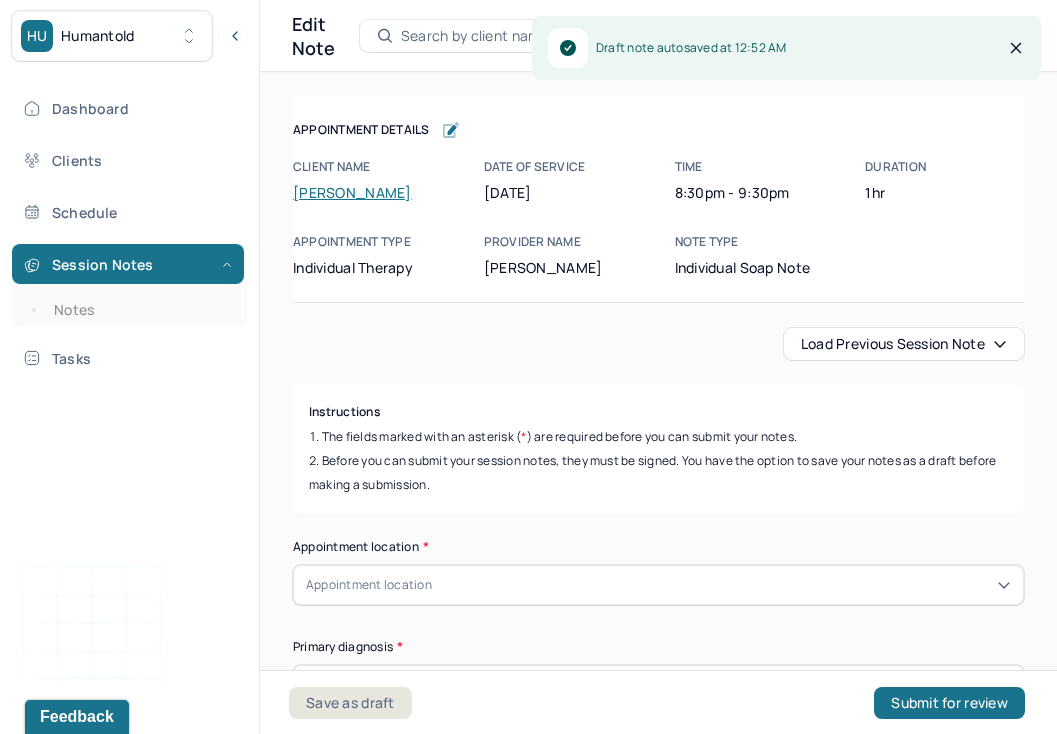 click on "Load previous session note" at bounding box center (904, 344) 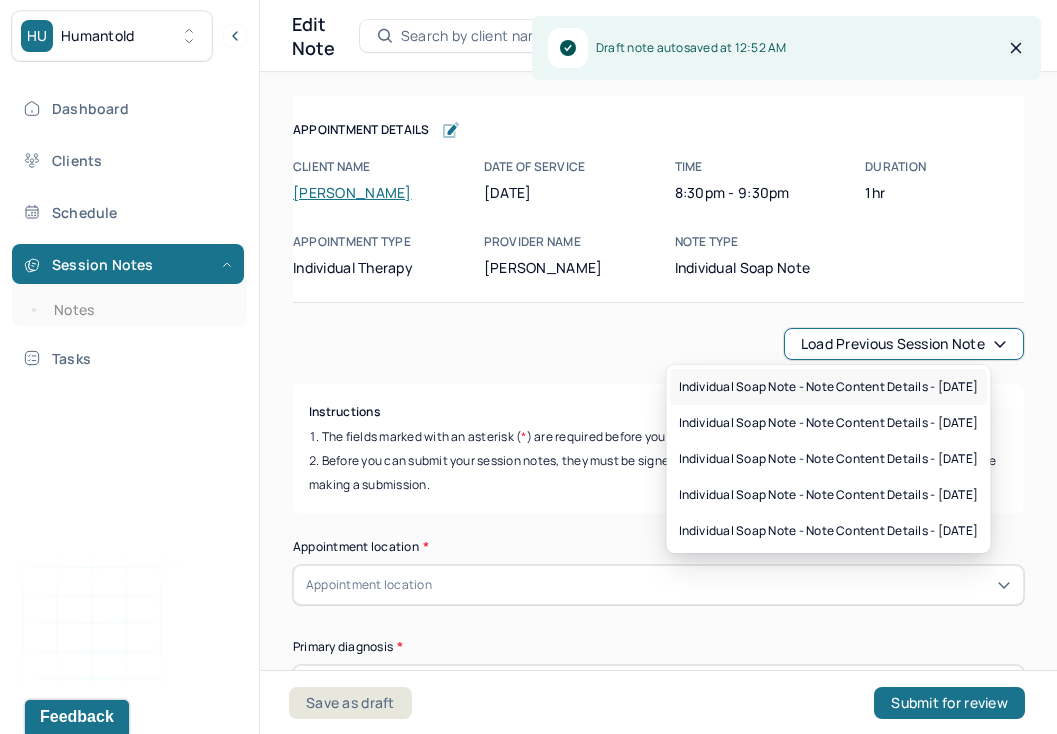 click on "Individual soap note   - Note content Details -   [DATE]" at bounding box center [829, 387] 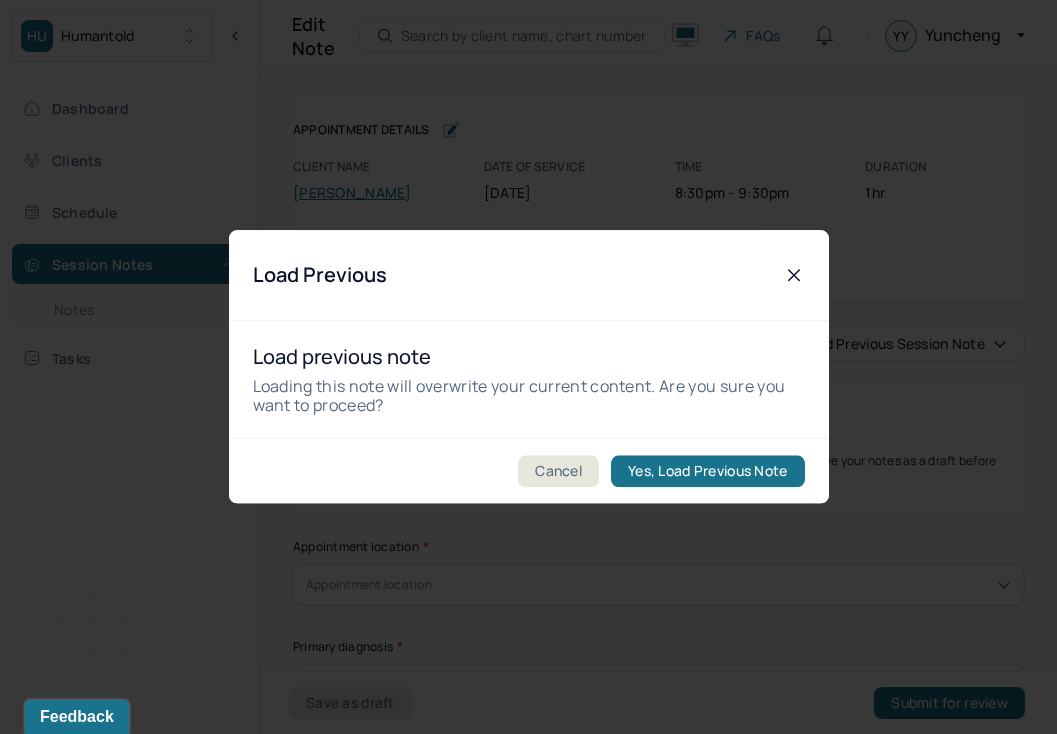 click on "Cancel     Yes, Load Previous Note" at bounding box center [529, 471] 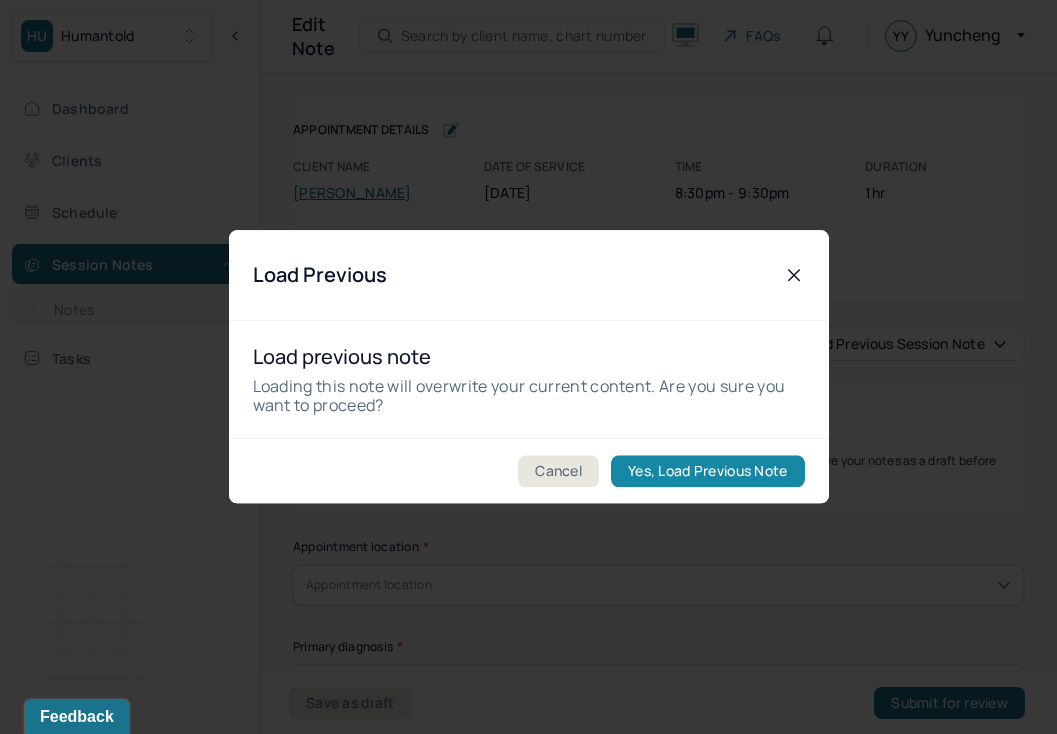 click on "Yes, Load Previous Note" at bounding box center (707, 472) 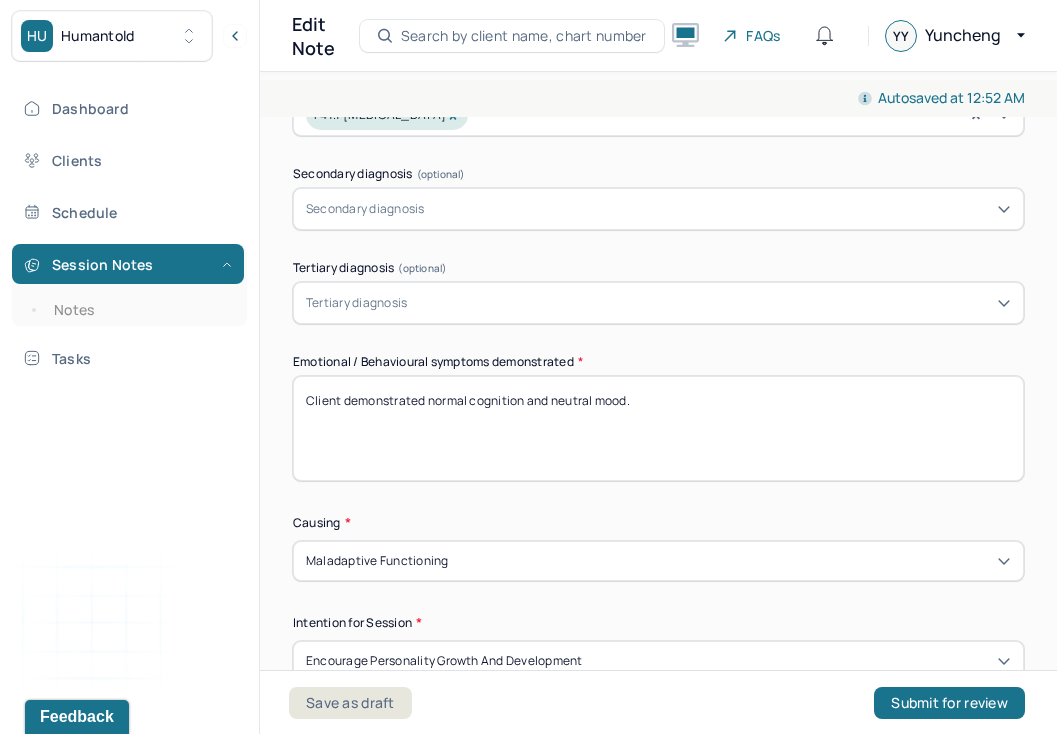 scroll, scrollTop: 830, scrollLeft: 0, axis: vertical 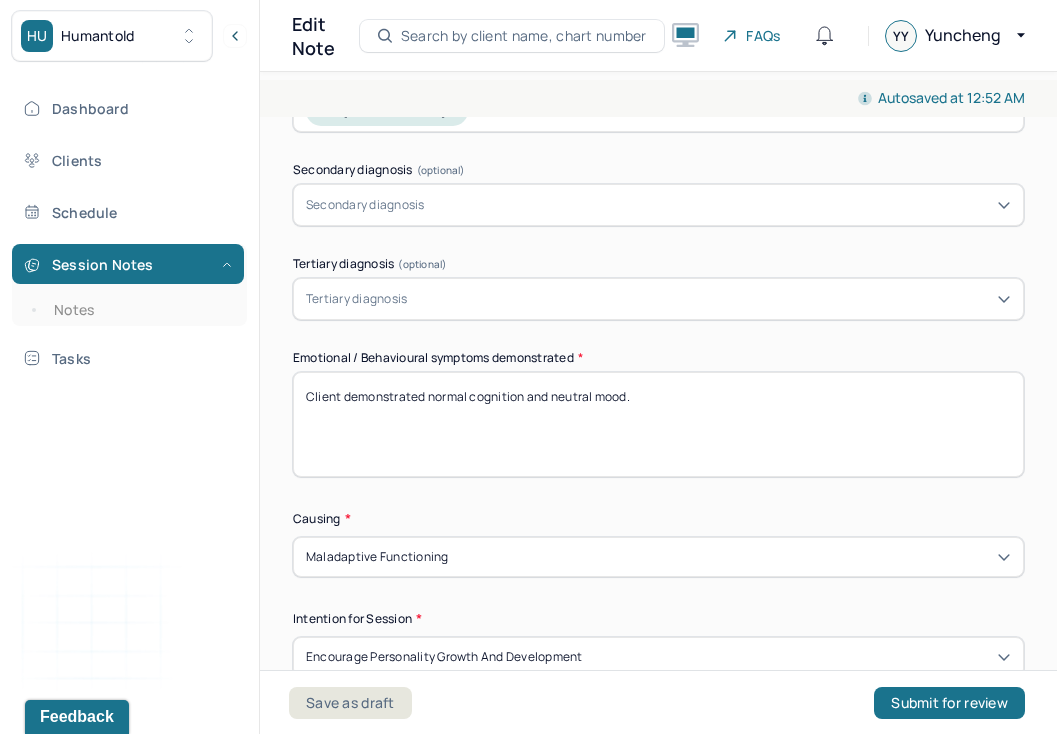 drag, startPoint x: 627, startPoint y: 390, endPoint x: 345, endPoint y: 392, distance: 282.00708 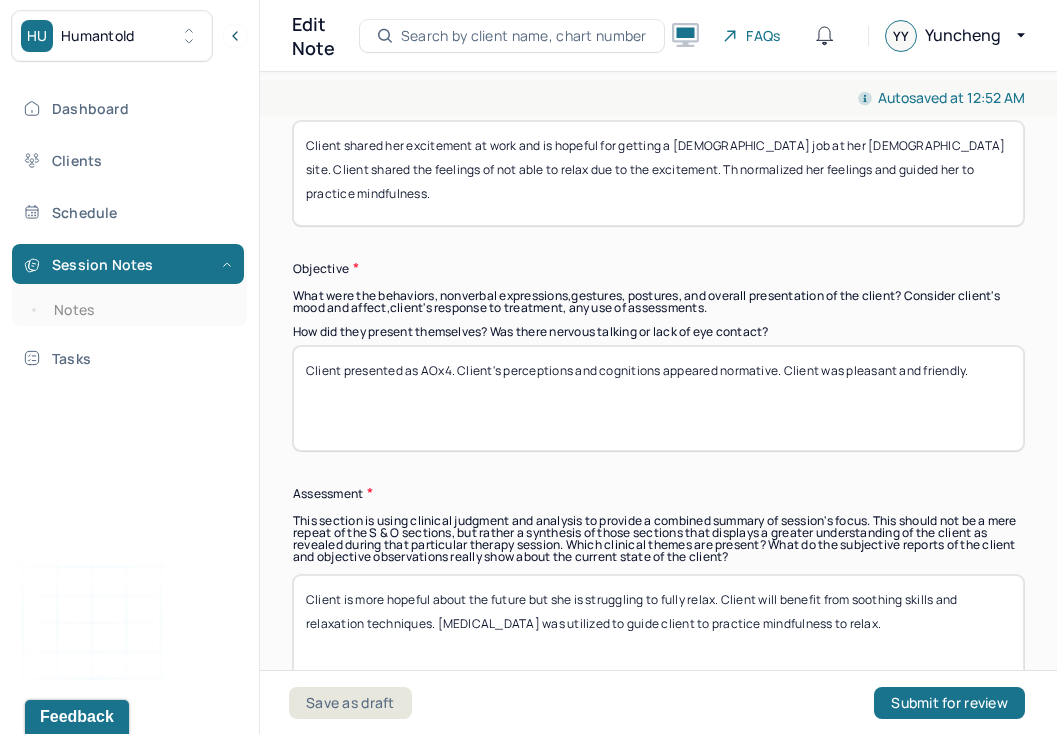 scroll, scrollTop: 1528, scrollLeft: 0, axis: vertical 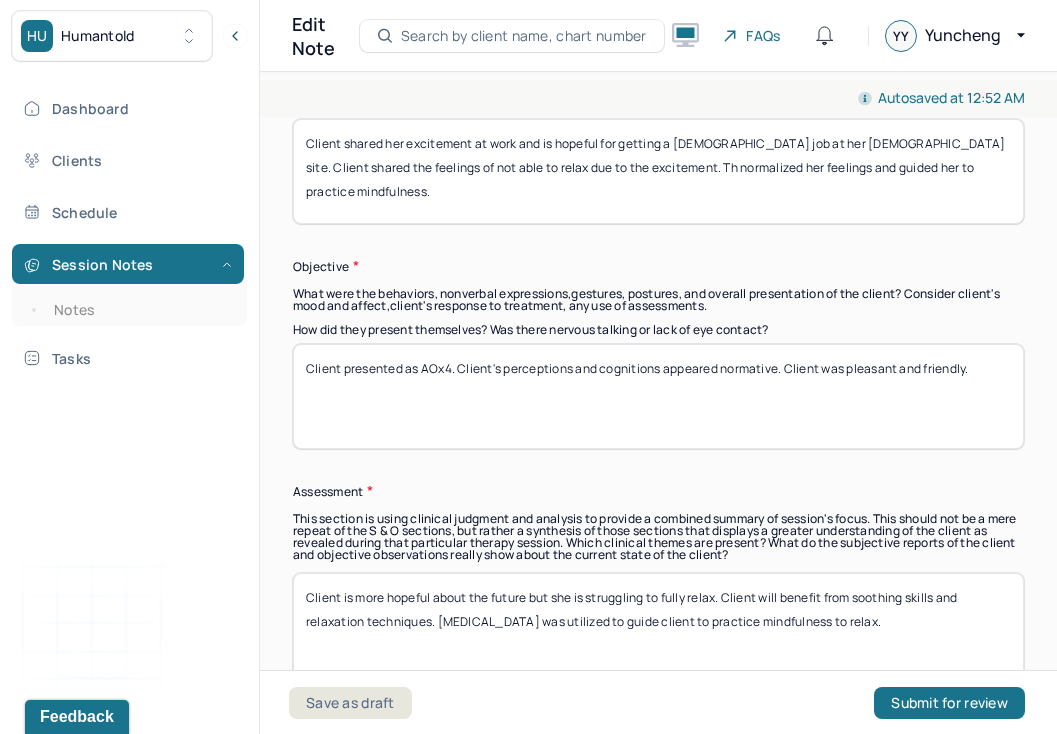 type on "Client was calm and engaged." 